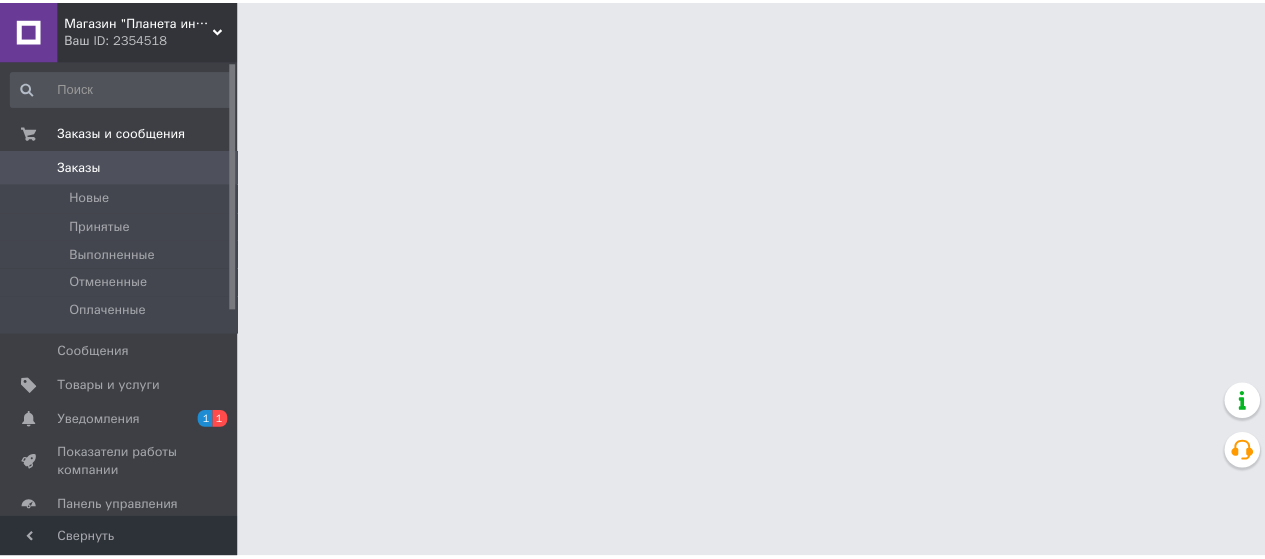 scroll, scrollTop: 0, scrollLeft: 0, axis: both 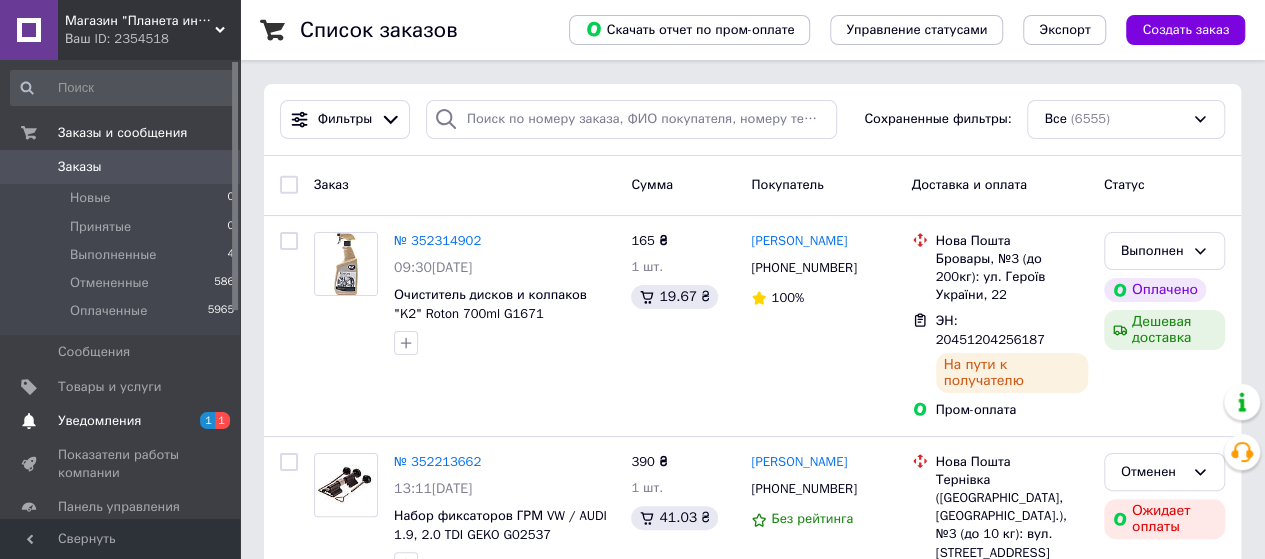 click on "Уведомления" at bounding box center [99, 421] 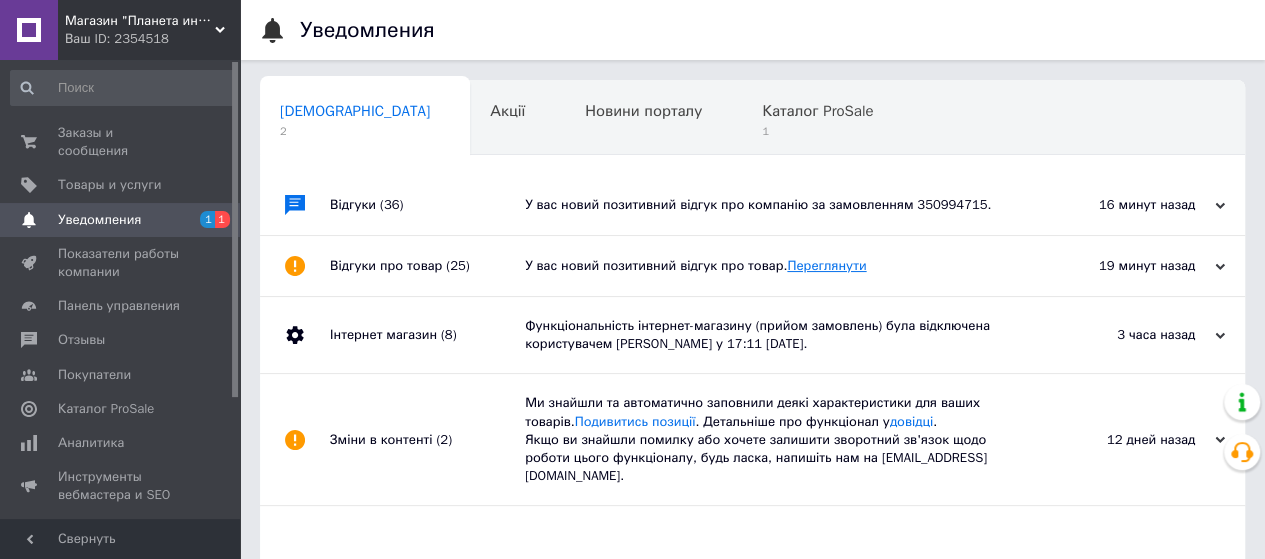 click on "Переглянути" at bounding box center [826, 265] 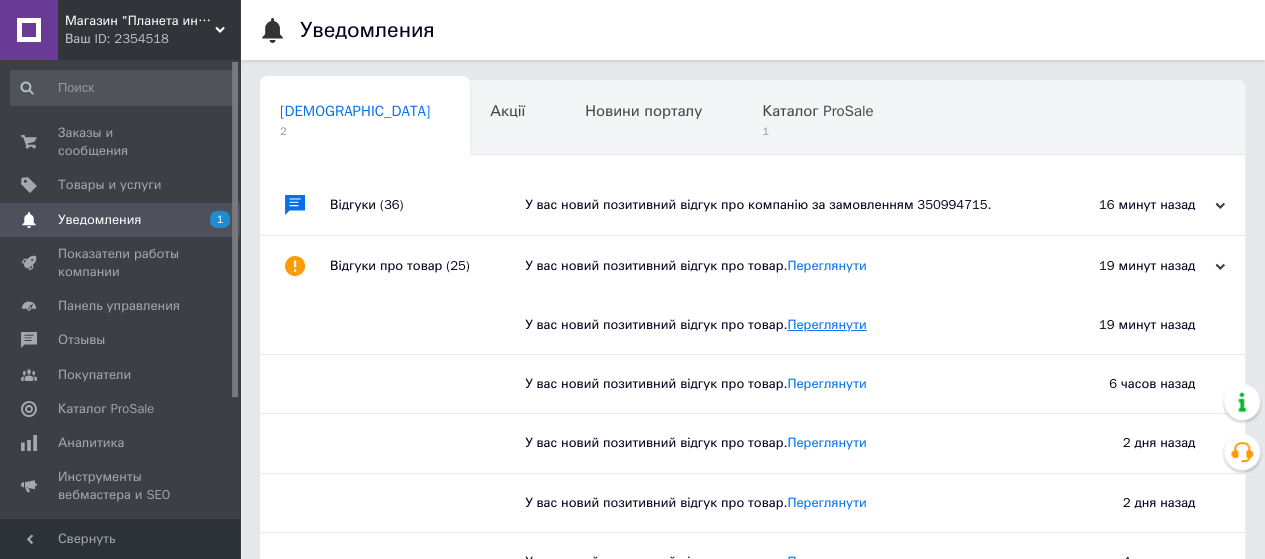 click on "Переглянути" at bounding box center (826, 324) 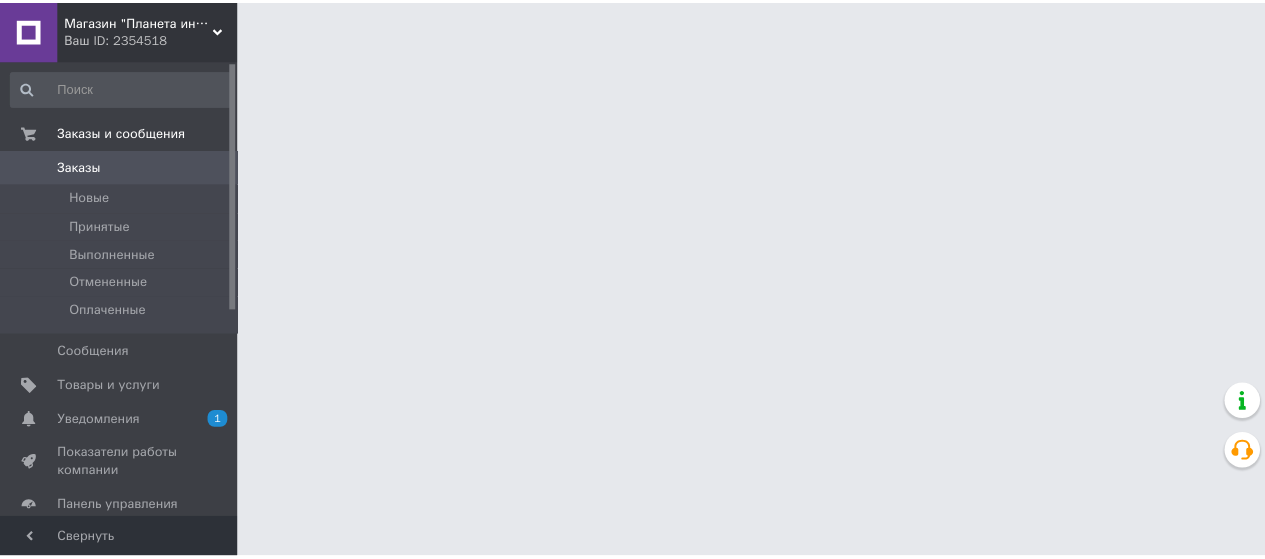 scroll, scrollTop: 0, scrollLeft: 0, axis: both 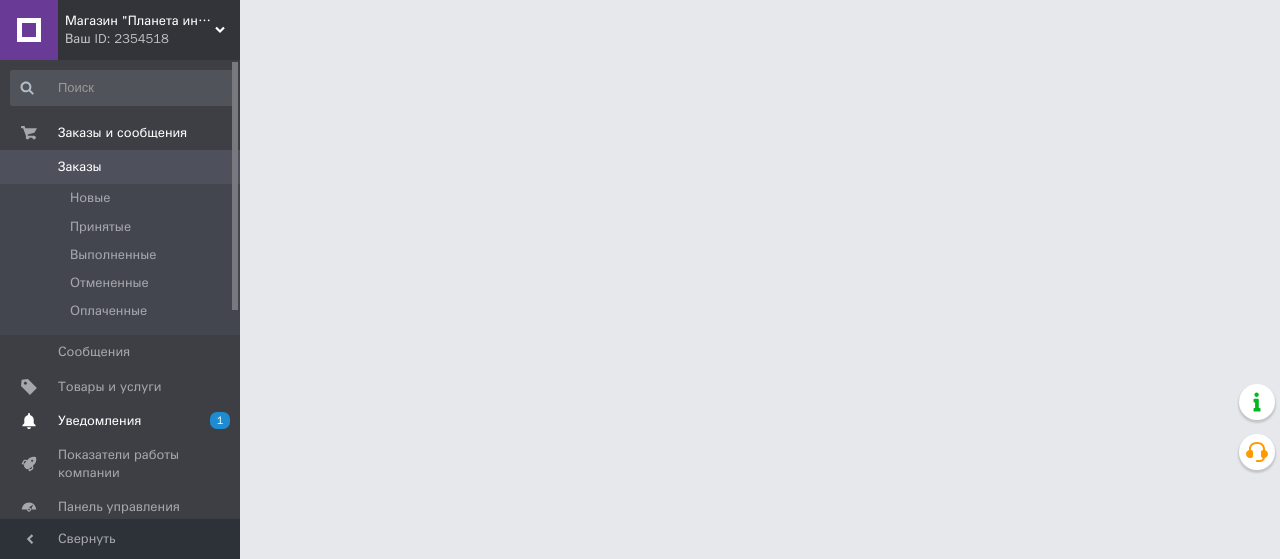 click on "Уведомления" at bounding box center (99, 421) 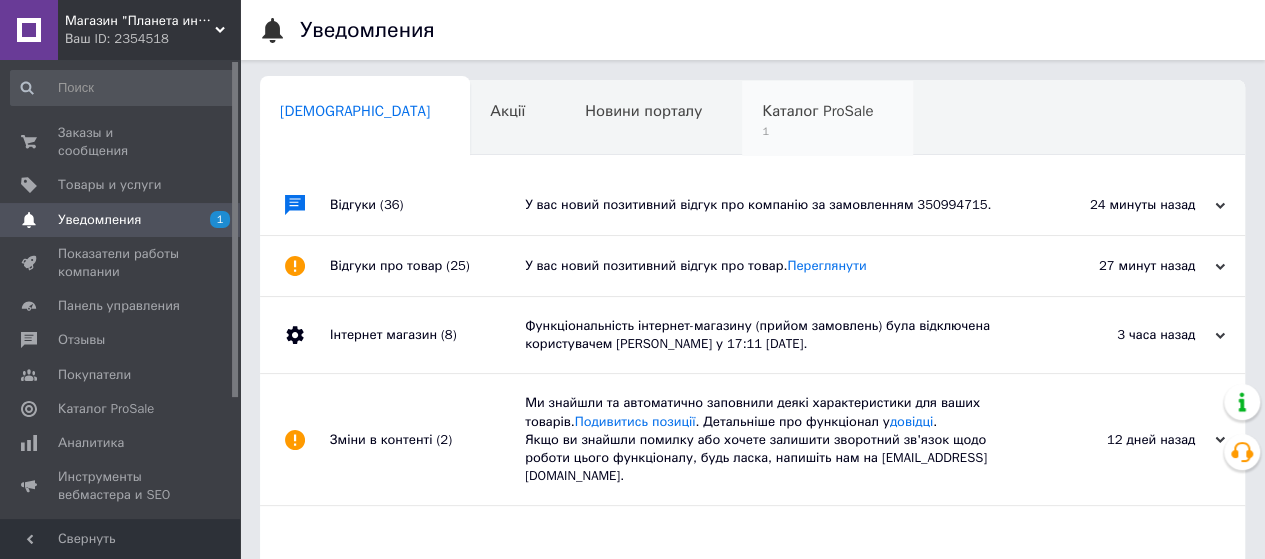 click on "Каталог ProSale" at bounding box center [817, 111] 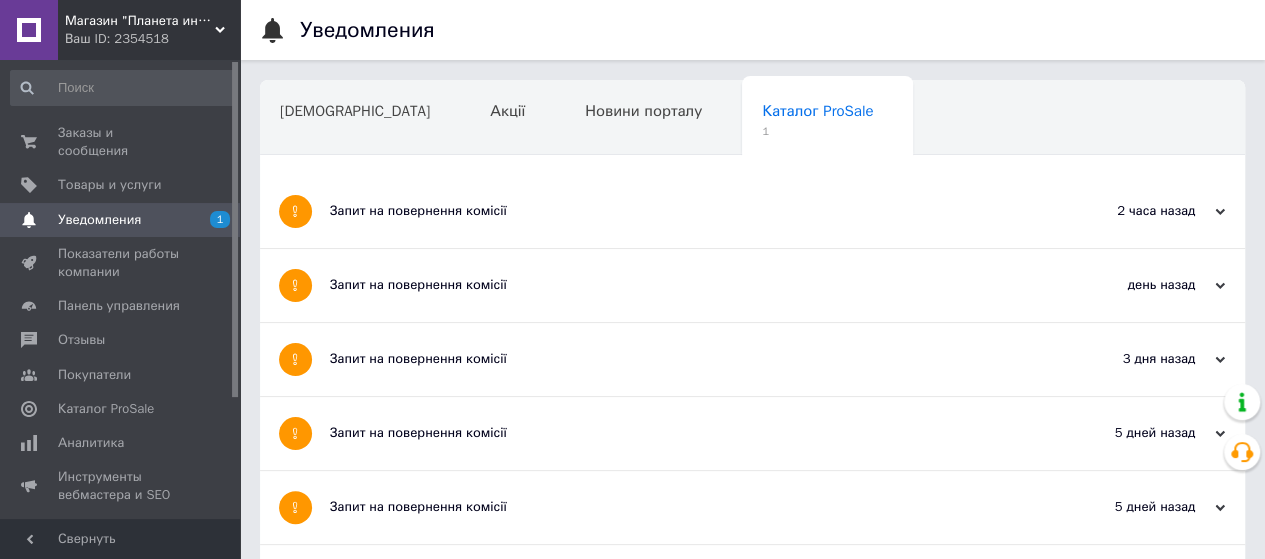 click on "Запит на повернення комісії" at bounding box center [677, 211] 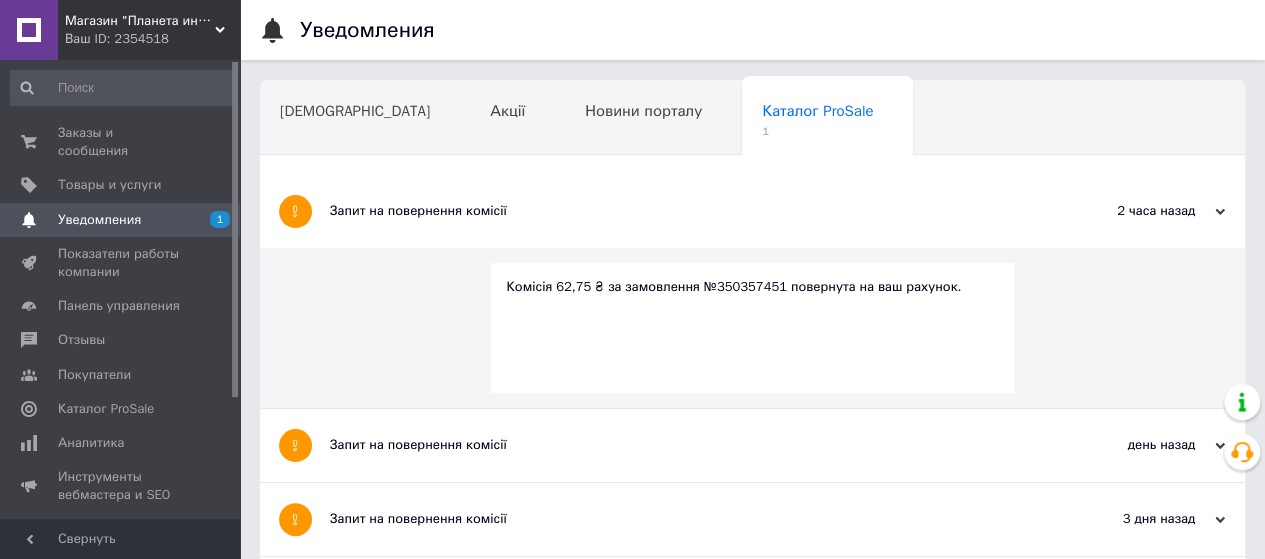 click on "Комісія 62,75 ₴ за замовлення №350357451 повернута на ваш рахунок." at bounding box center [752, 287] 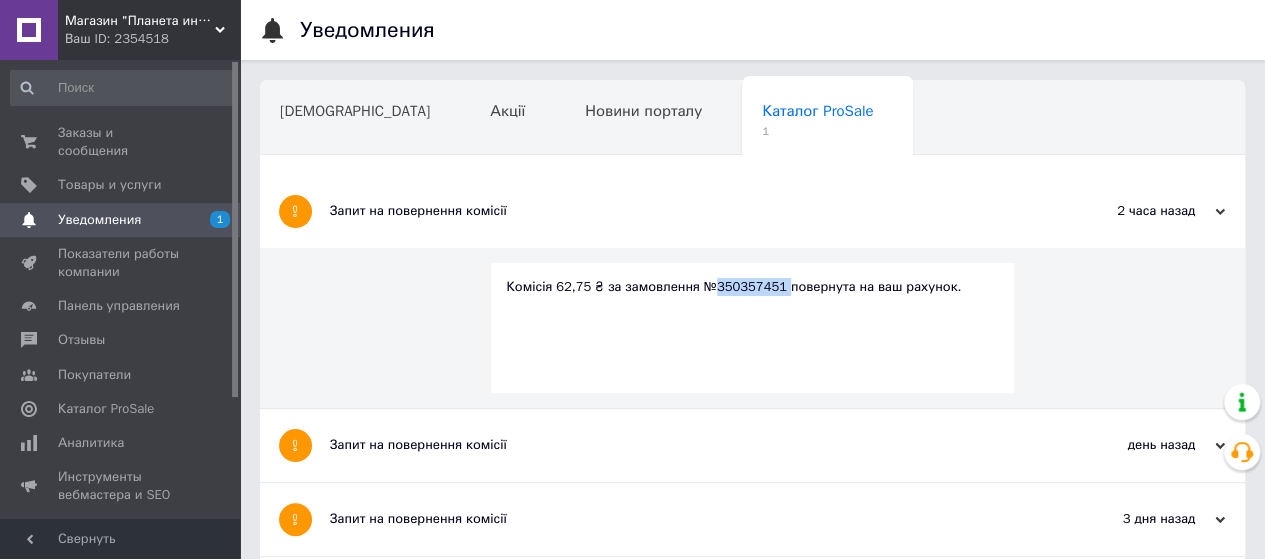 click on "Комісія 62,75 ₴ за замовлення №350357451 повернута на ваш рахунок." at bounding box center [752, 287] 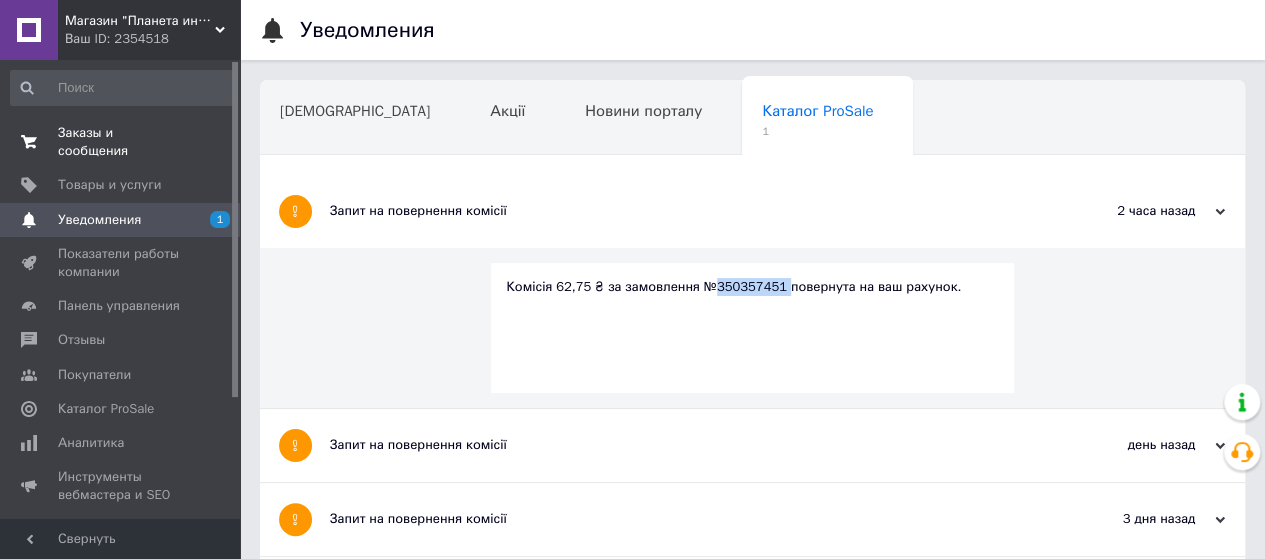 click on "Заказы и сообщения" at bounding box center (121, 142) 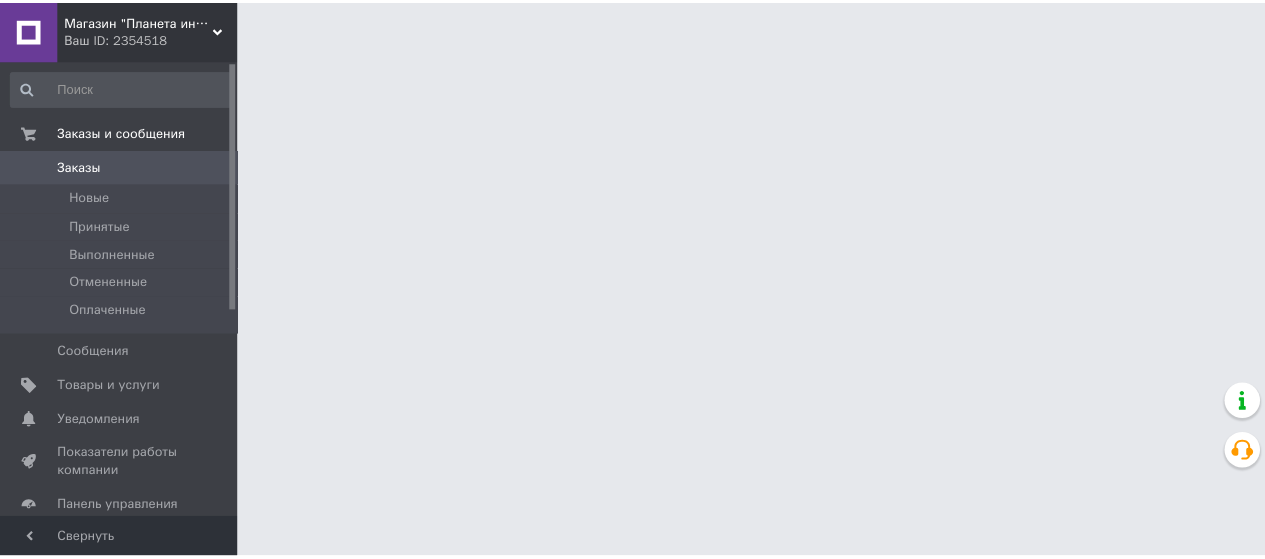 scroll, scrollTop: 0, scrollLeft: 0, axis: both 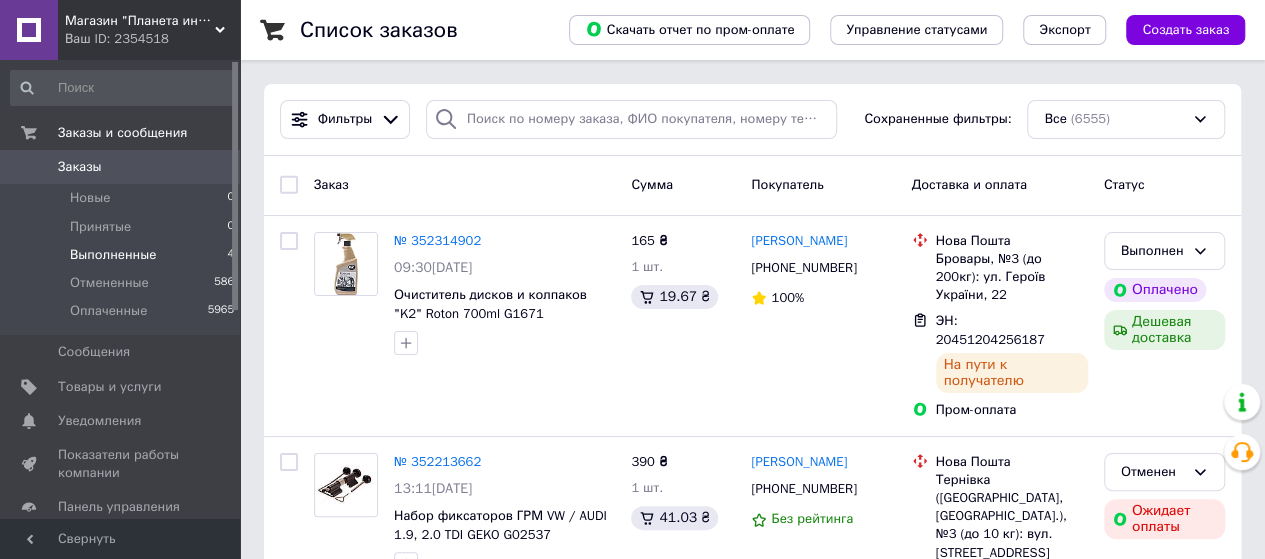 click on "Выполненные" at bounding box center (113, 255) 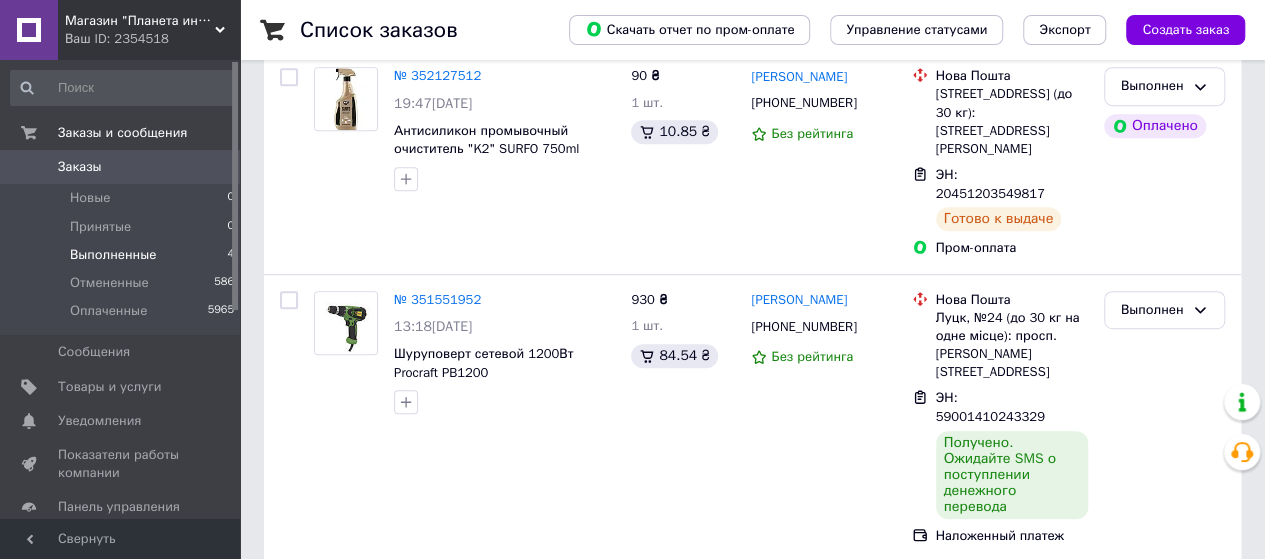 scroll, scrollTop: 542, scrollLeft: 0, axis: vertical 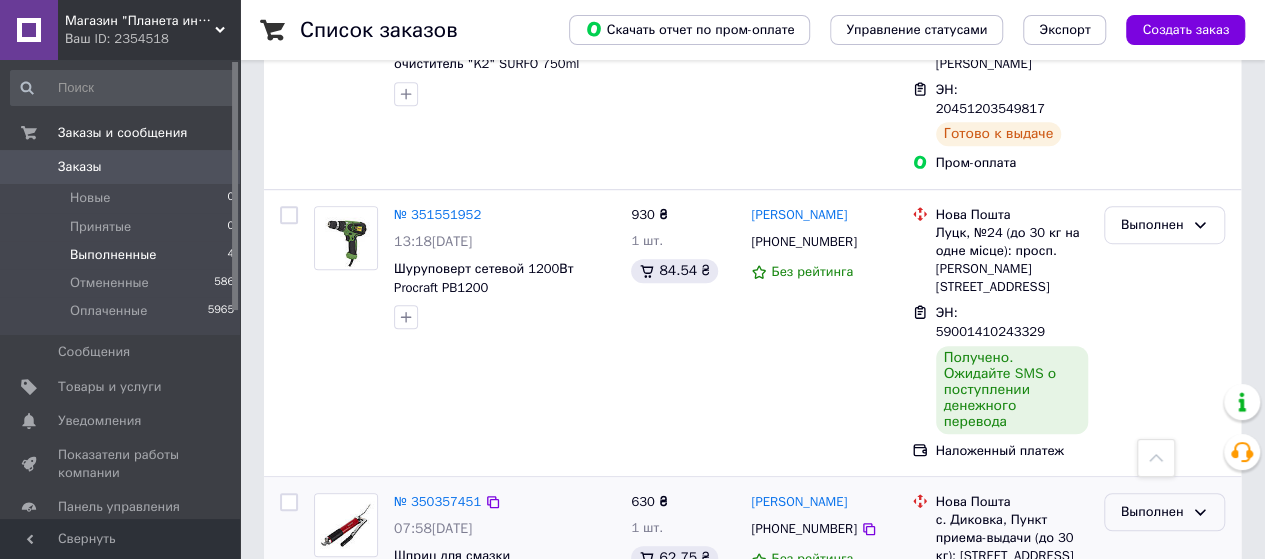 click on "Выполнен" at bounding box center [1152, 512] 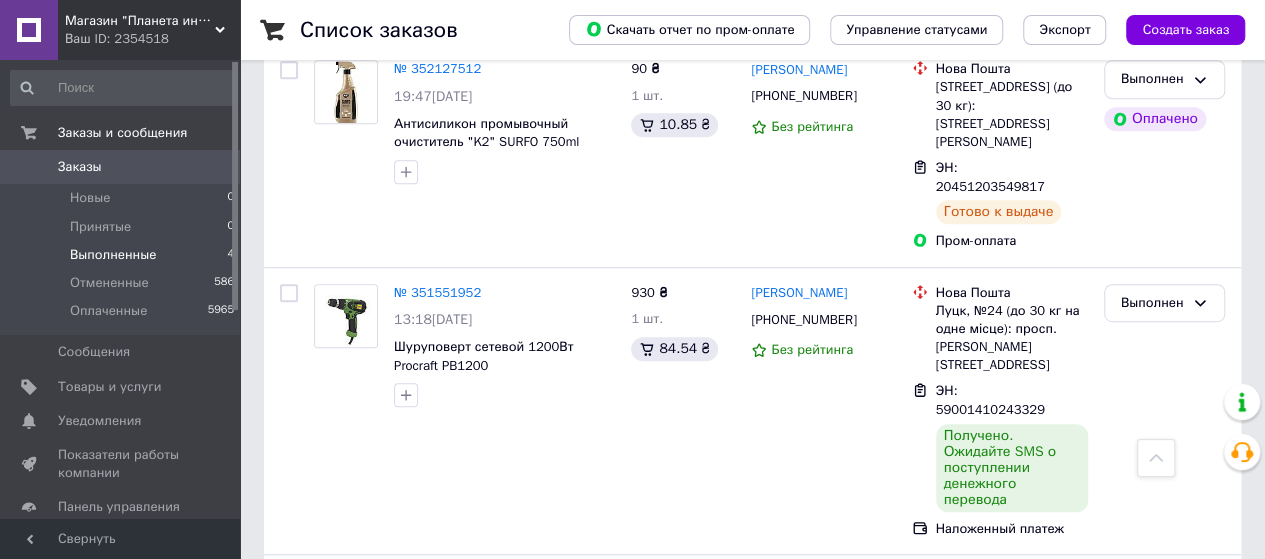 scroll, scrollTop: 488, scrollLeft: 0, axis: vertical 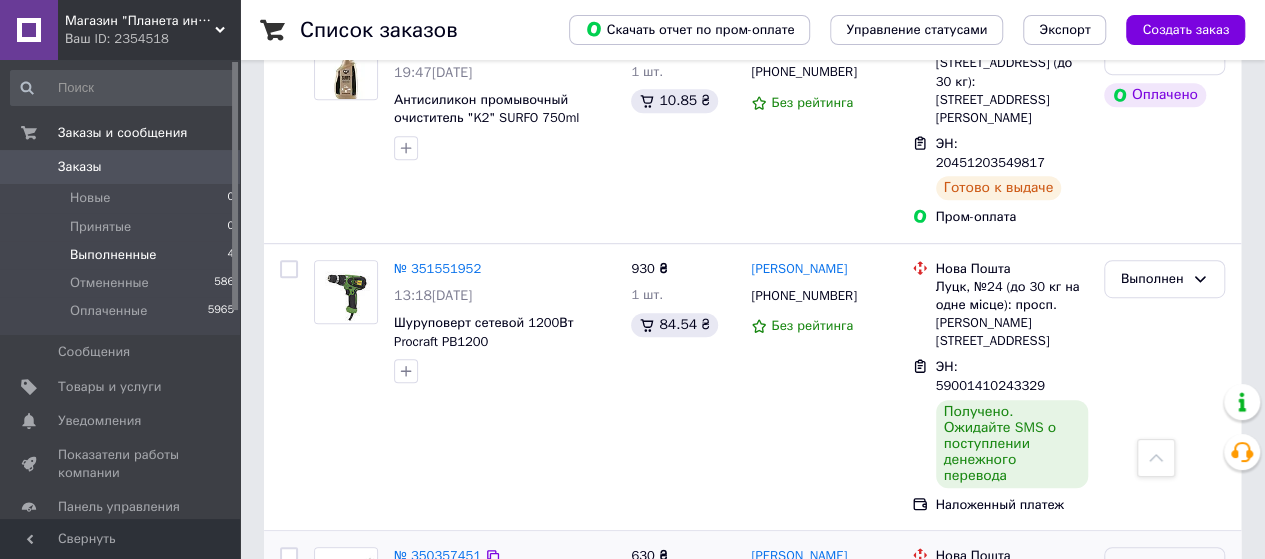 click on "Отменен" at bounding box center [1164, 644] 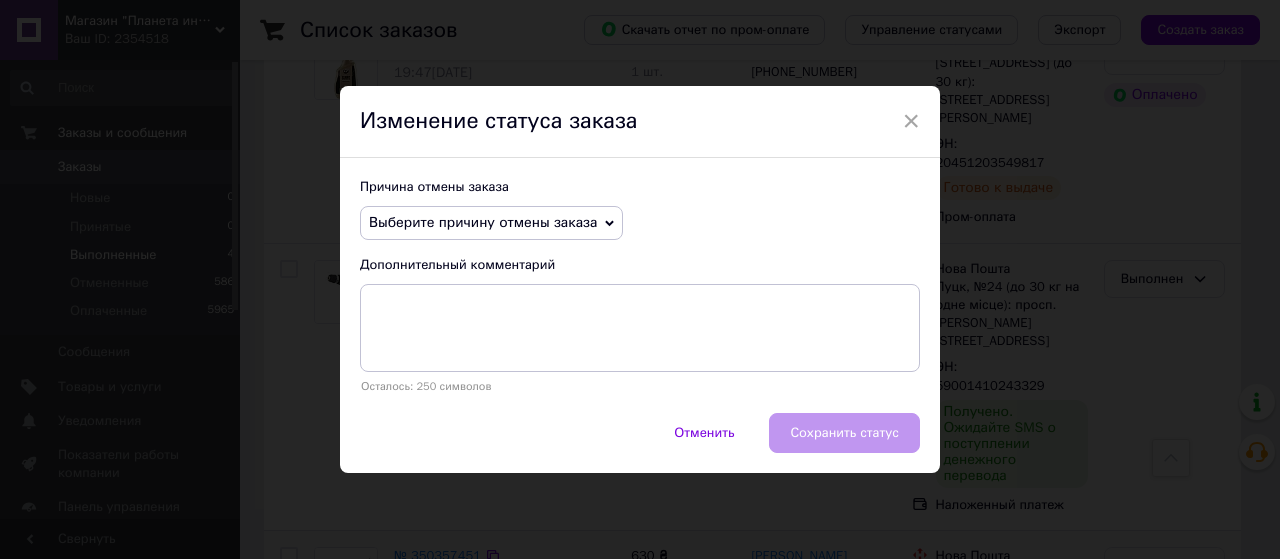 click on "Выберите причину отмены заказа" at bounding box center (483, 222) 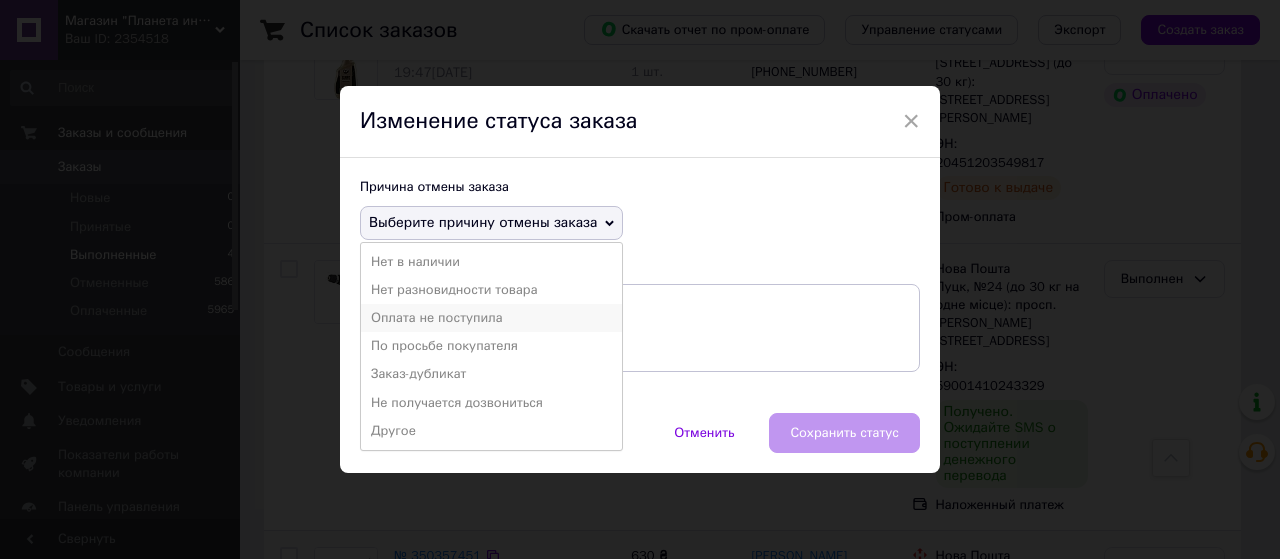 click on "Оплата не поступила" at bounding box center (491, 318) 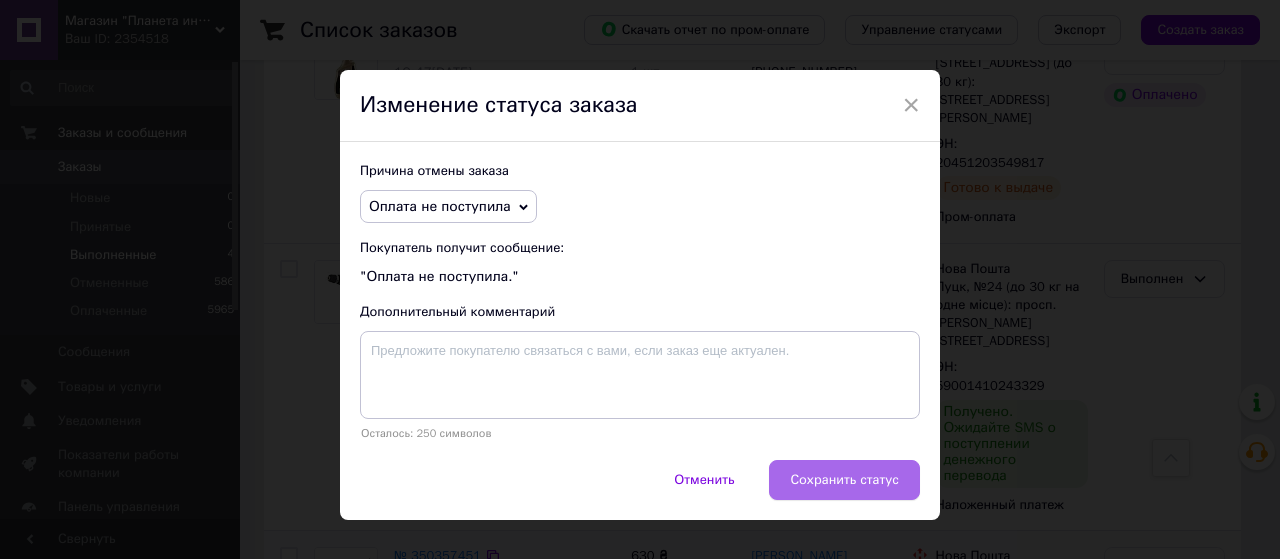 click on "Сохранить статус" at bounding box center (844, 480) 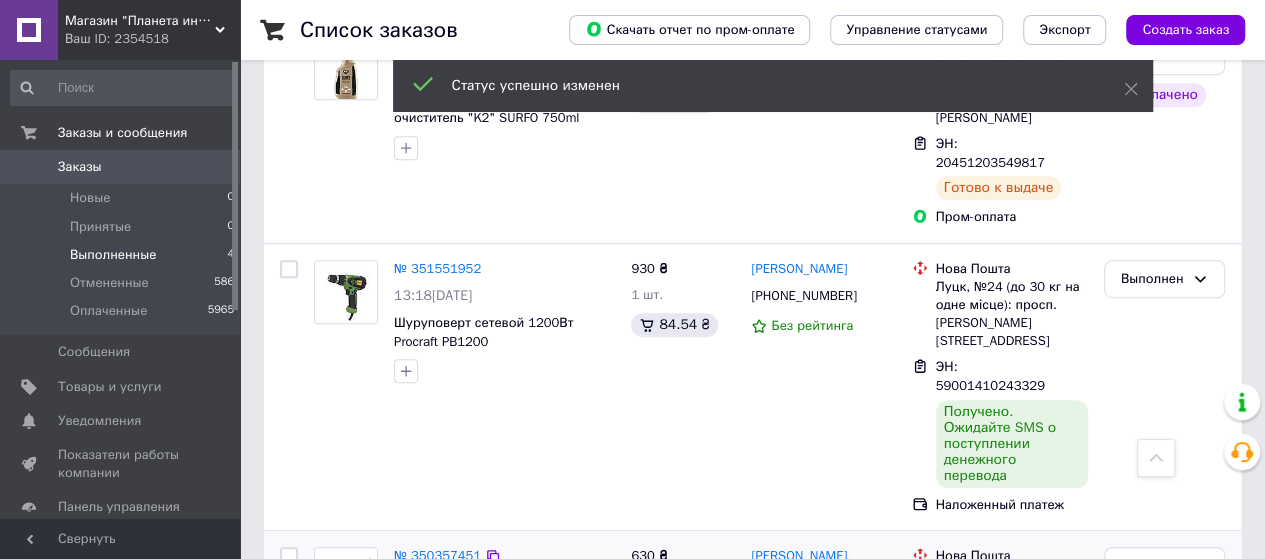 click on "[PERSON_NAME]" at bounding box center (799, 556) 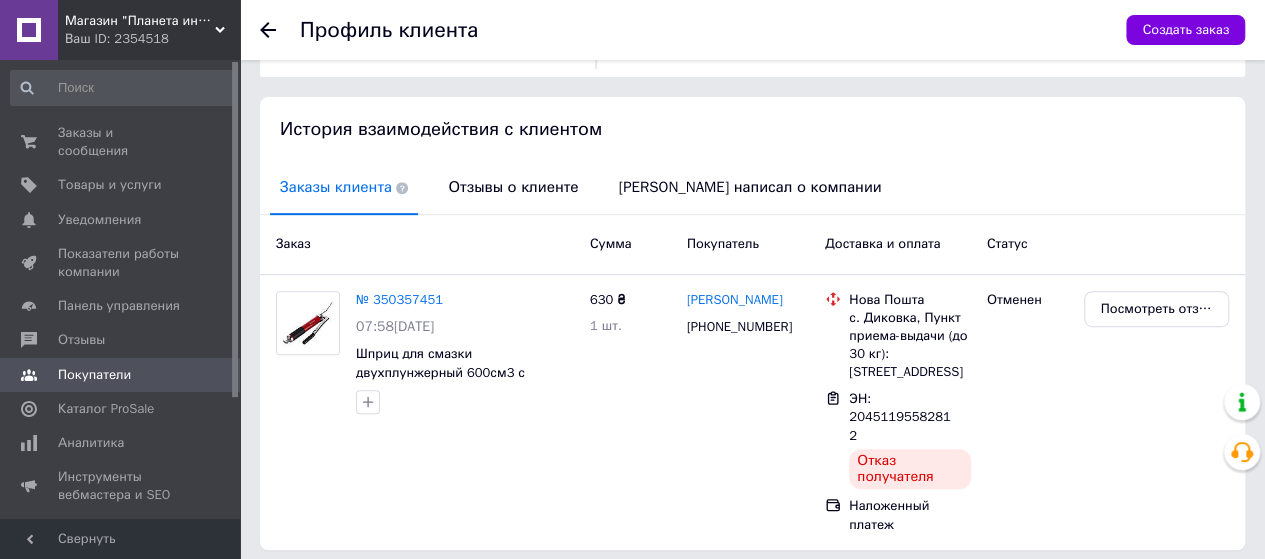 scroll, scrollTop: 373, scrollLeft: 0, axis: vertical 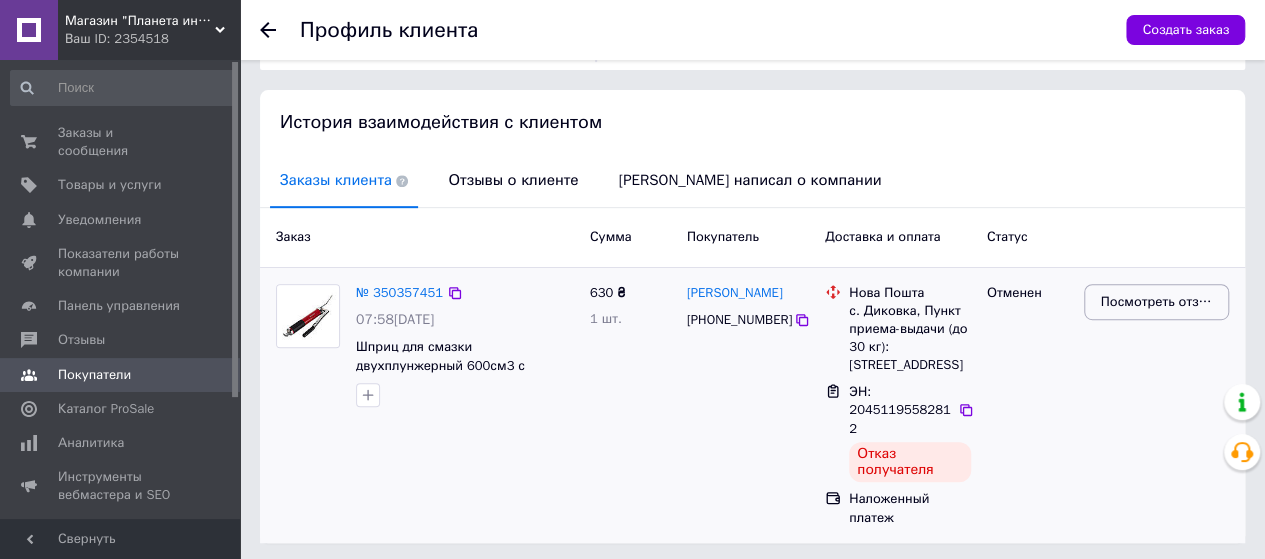click on "Посмотреть отзыв" at bounding box center [1156, 302] 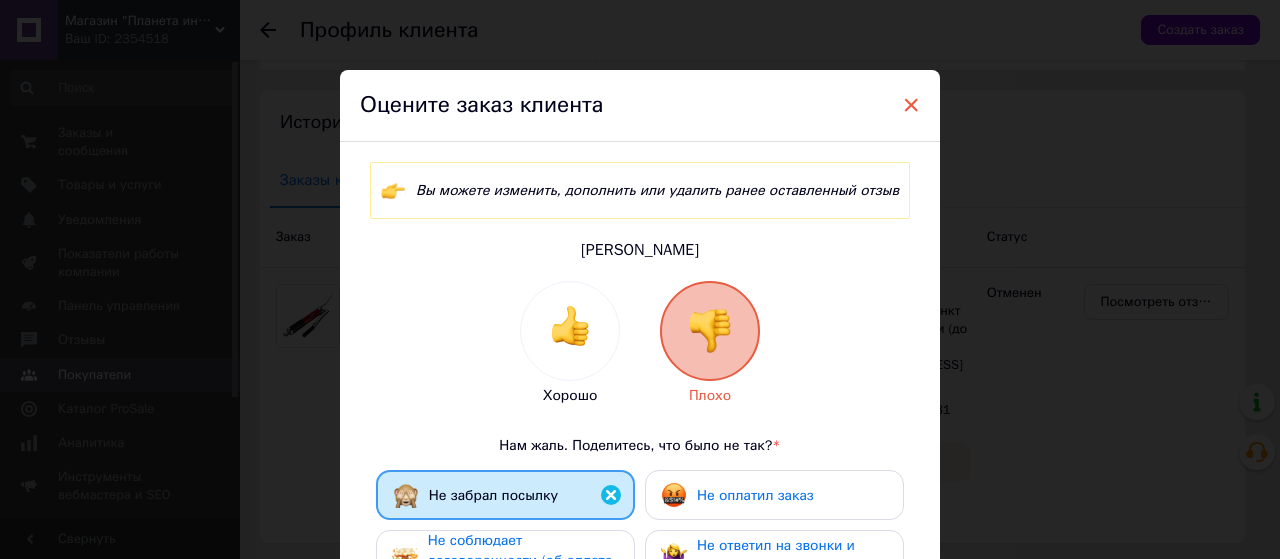 click on "×" at bounding box center [911, 105] 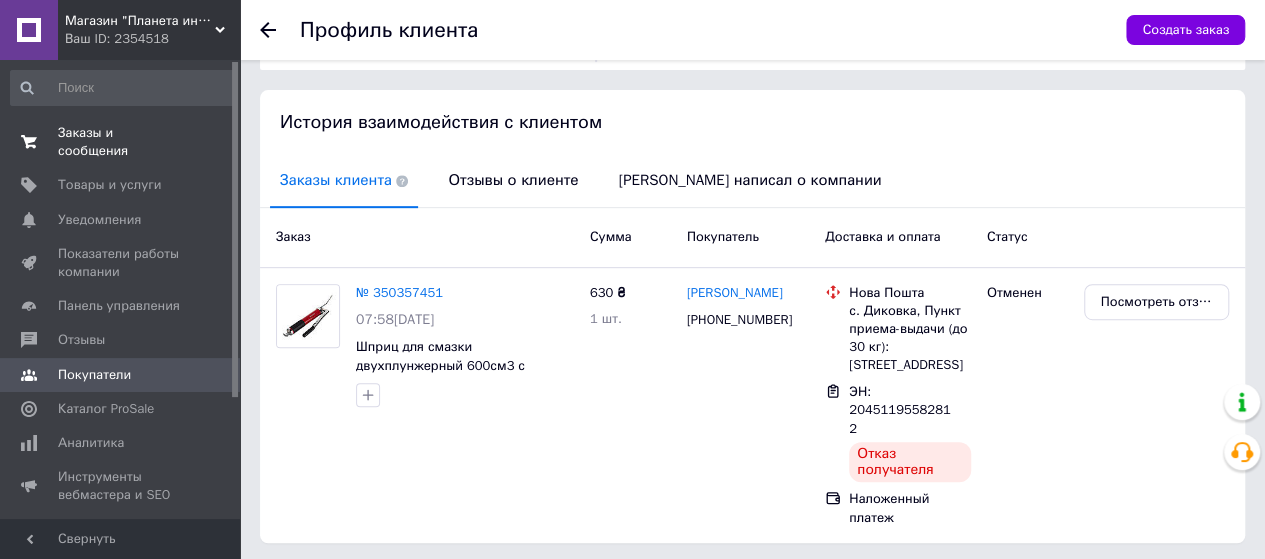 click on "Заказы и сообщения" at bounding box center (121, 142) 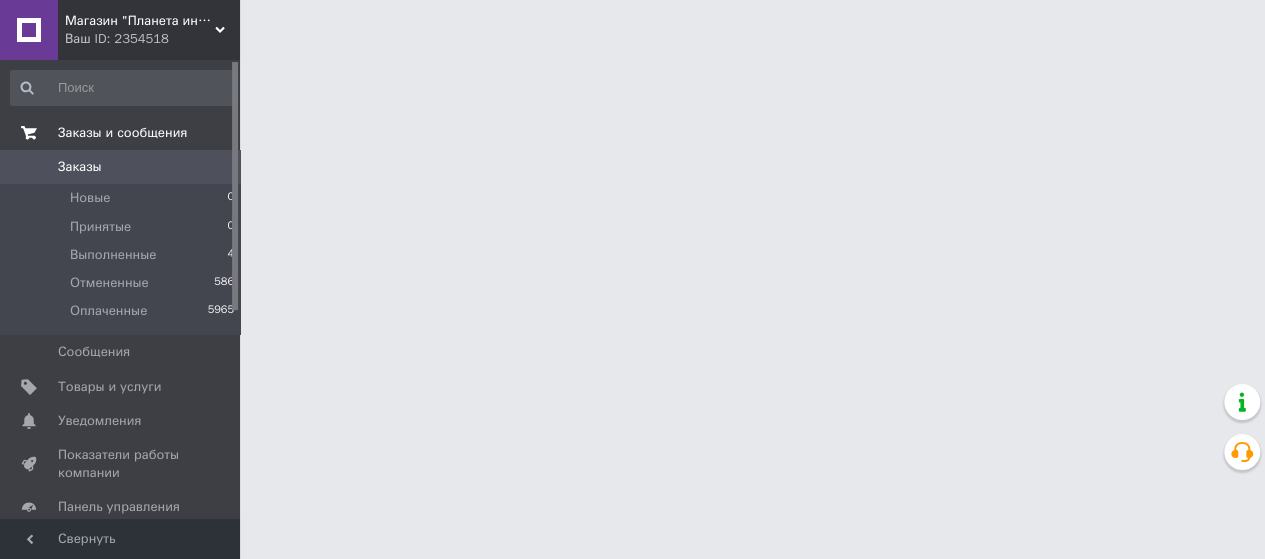 scroll, scrollTop: 0, scrollLeft: 0, axis: both 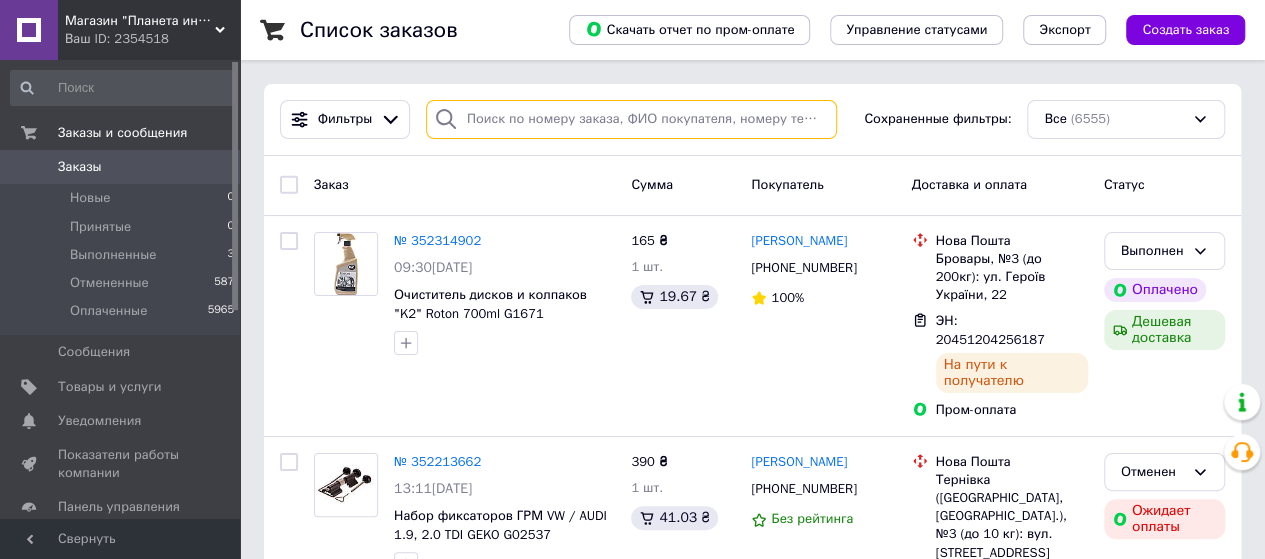 click at bounding box center (631, 119) 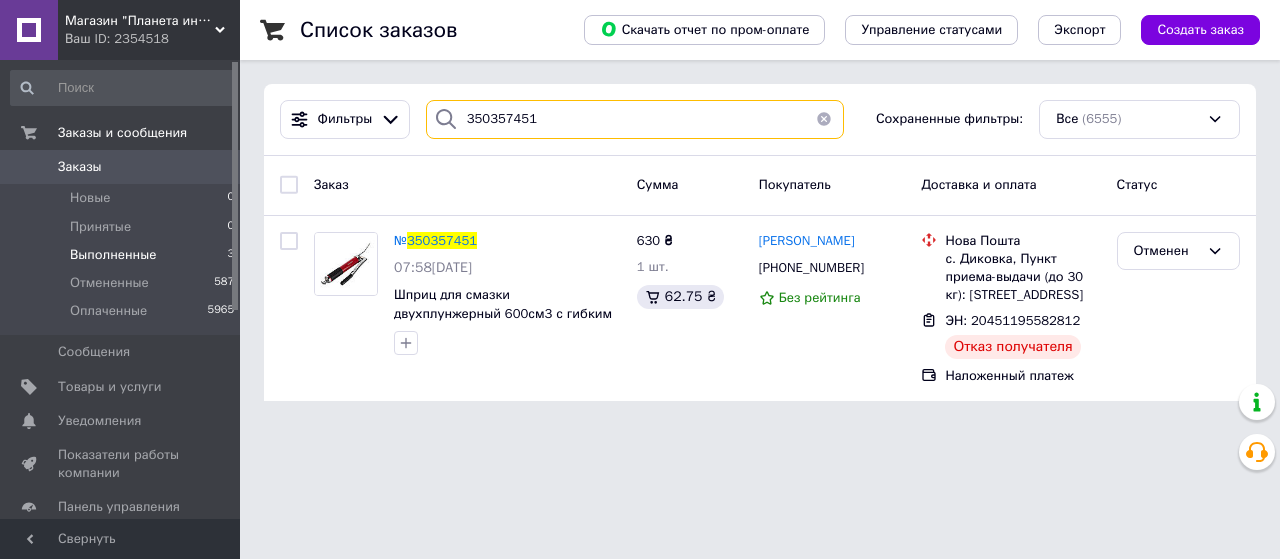 type on "350357451" 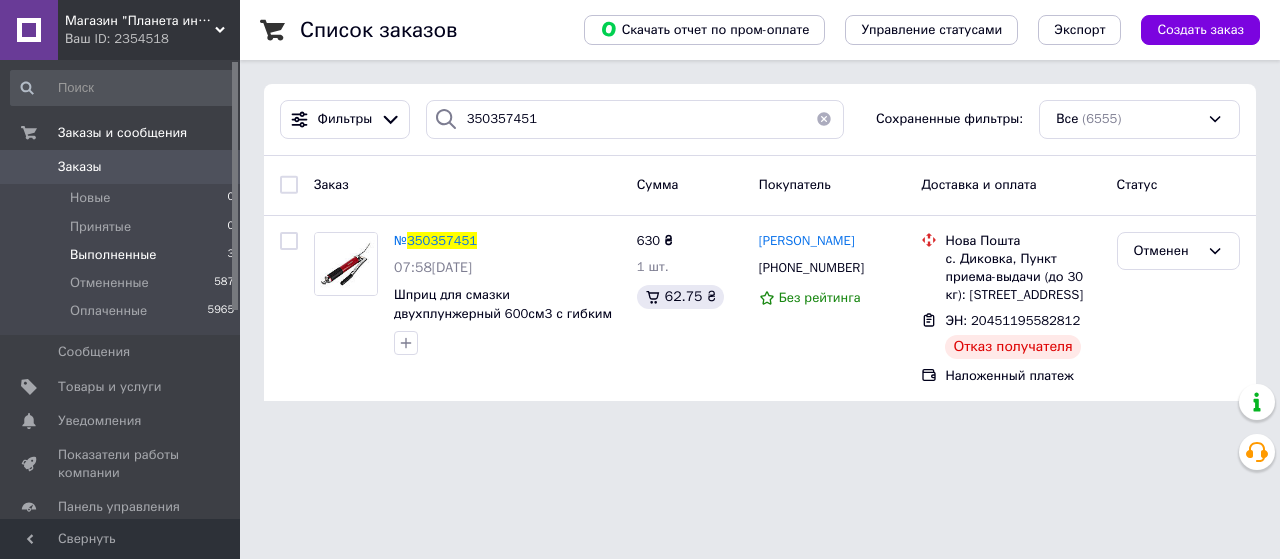 click on "Выполненные" at bounding box center [113, 255] 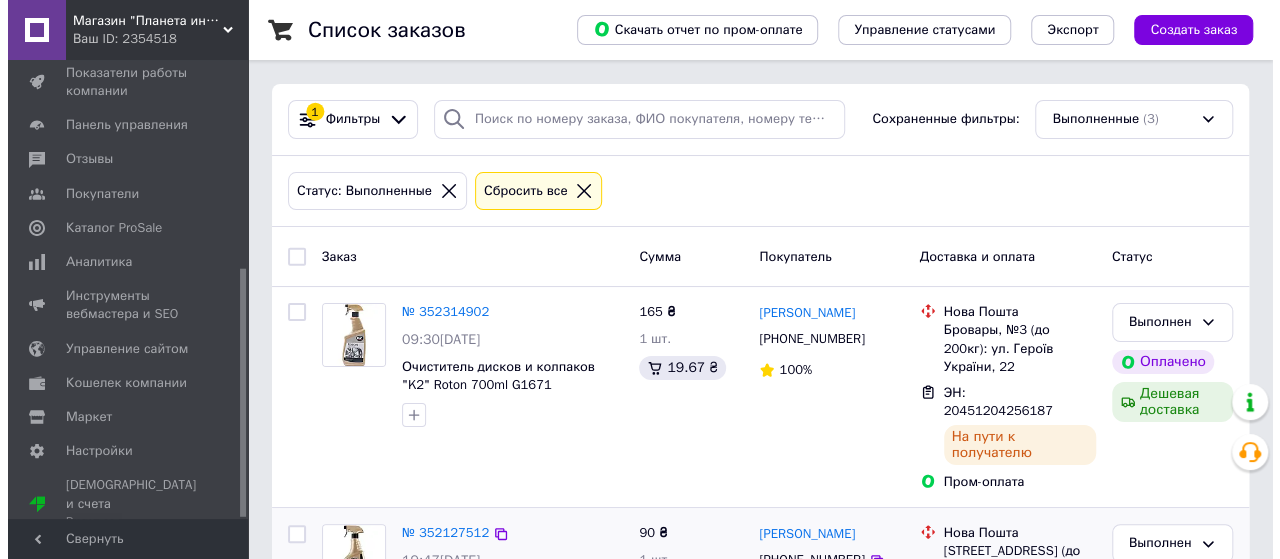 scroll, scrollTop: 383, scrollLeft: 0, axis: vertical 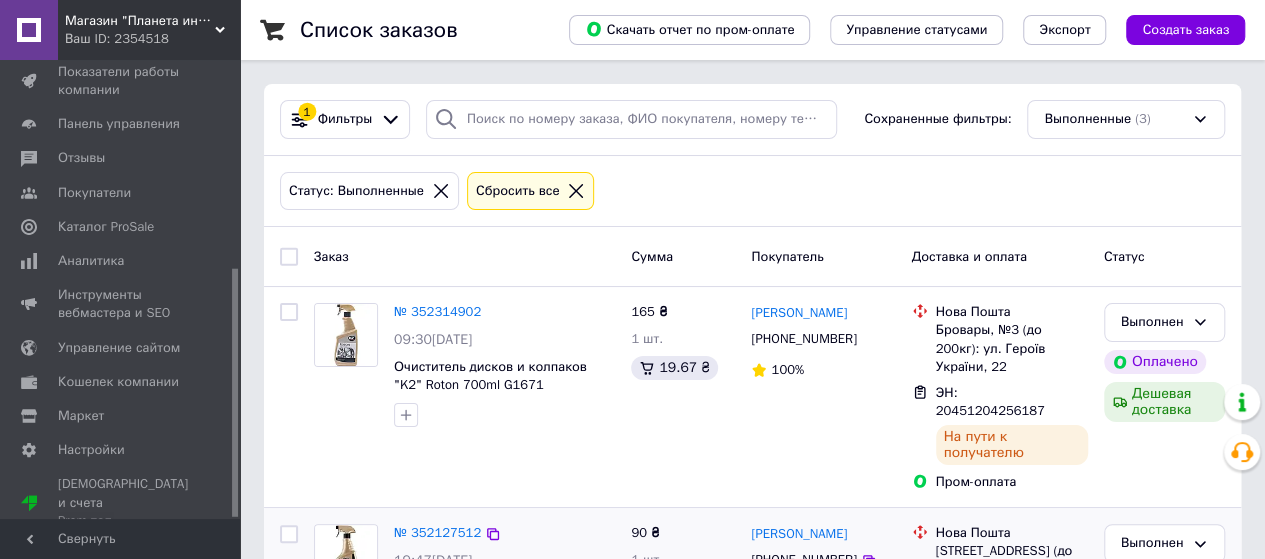 drag, startPoint x: 233, startPoint y: 293, endPoint x: 272, endPoint y: 524, distance: 234.26907 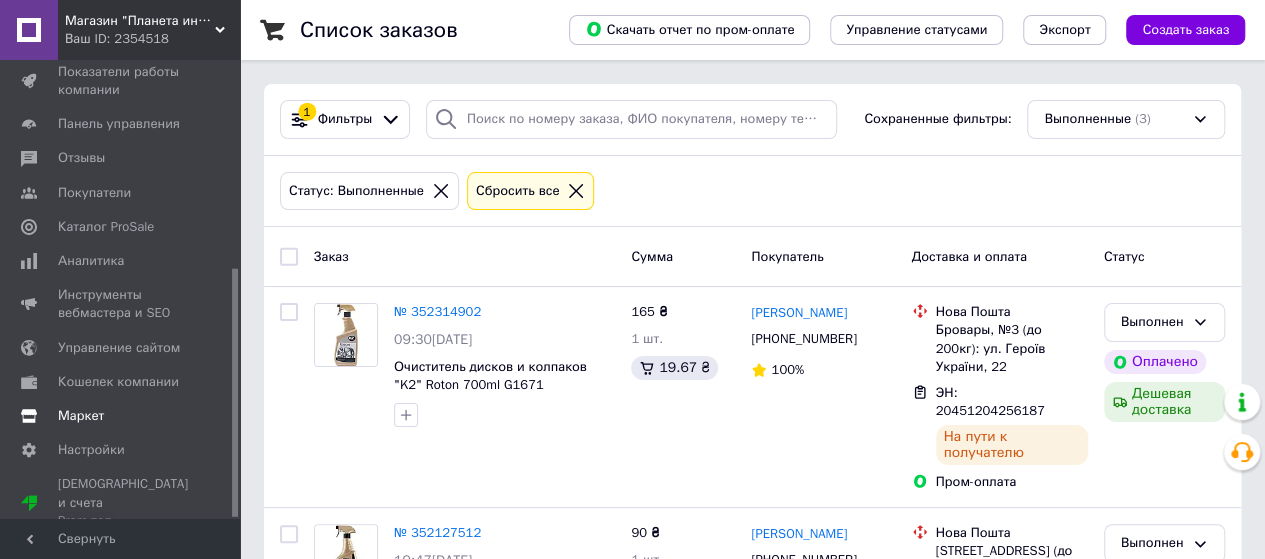 click on "Маркет" at bounding box center (121, 416) 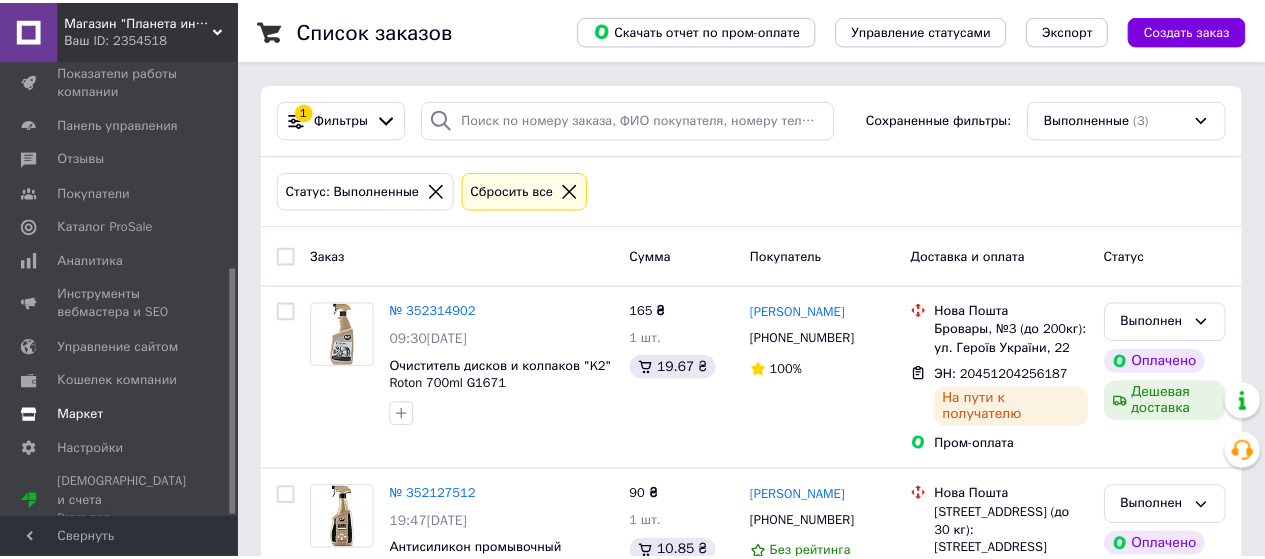 scroll, scrollTop: 164, scrollLeft: 0, axis: vertical 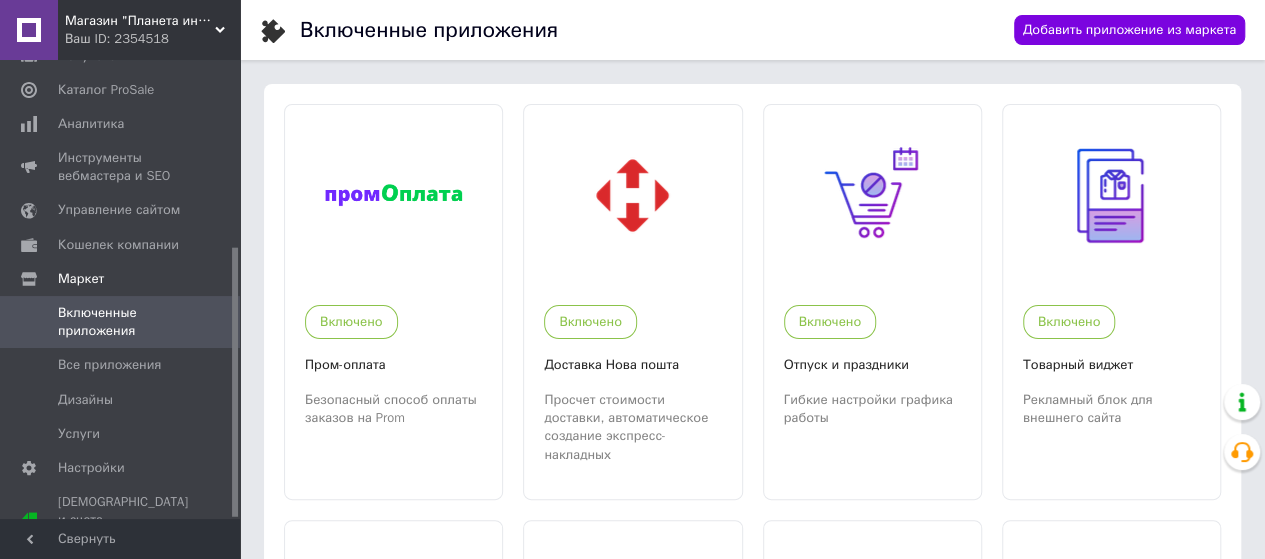 drag, startPoint x: 232, startPoint y: 196, endPoint x: 243, endPoint y: 332, distance: 136.44412 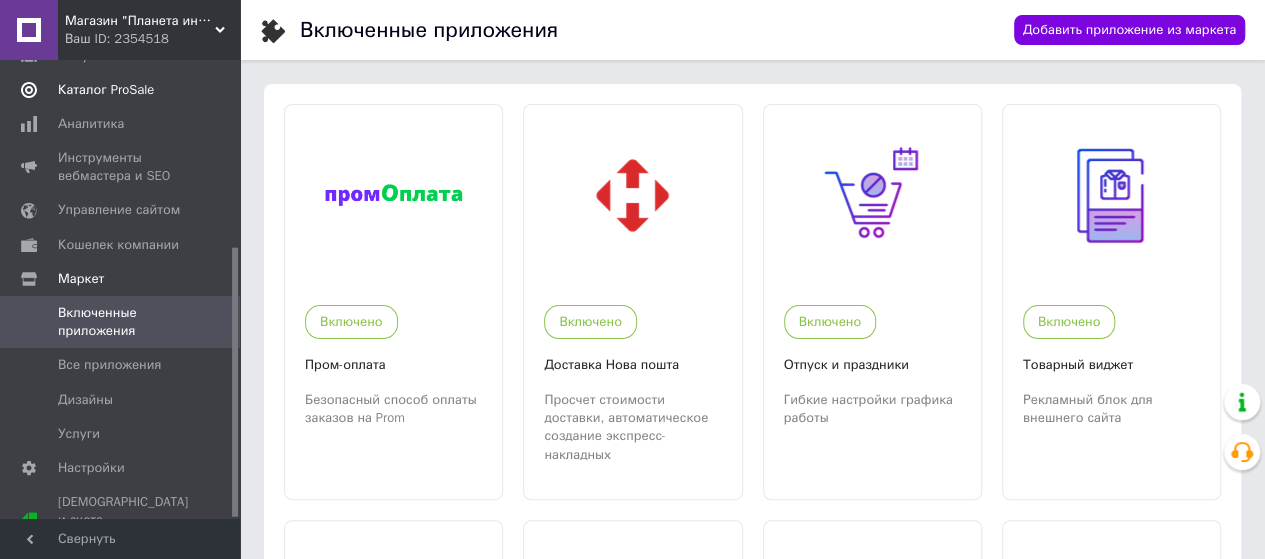 click on "Каталог ProSale" at bounding box center [106, 90] 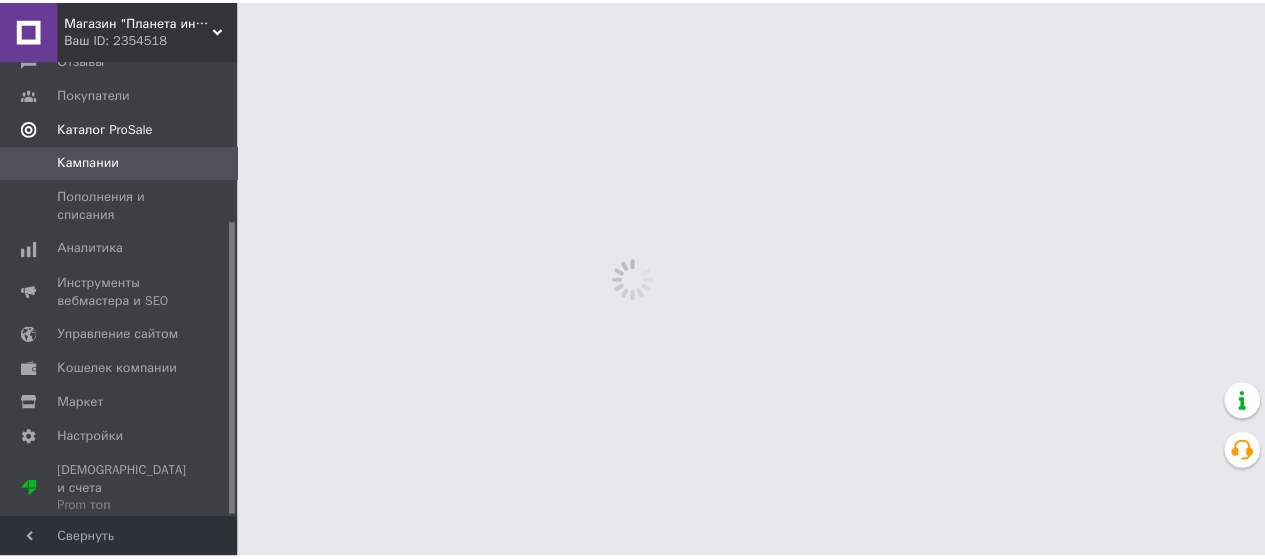 scroll, scrollTop: 250, scrollLeft: 0, axis: vertical 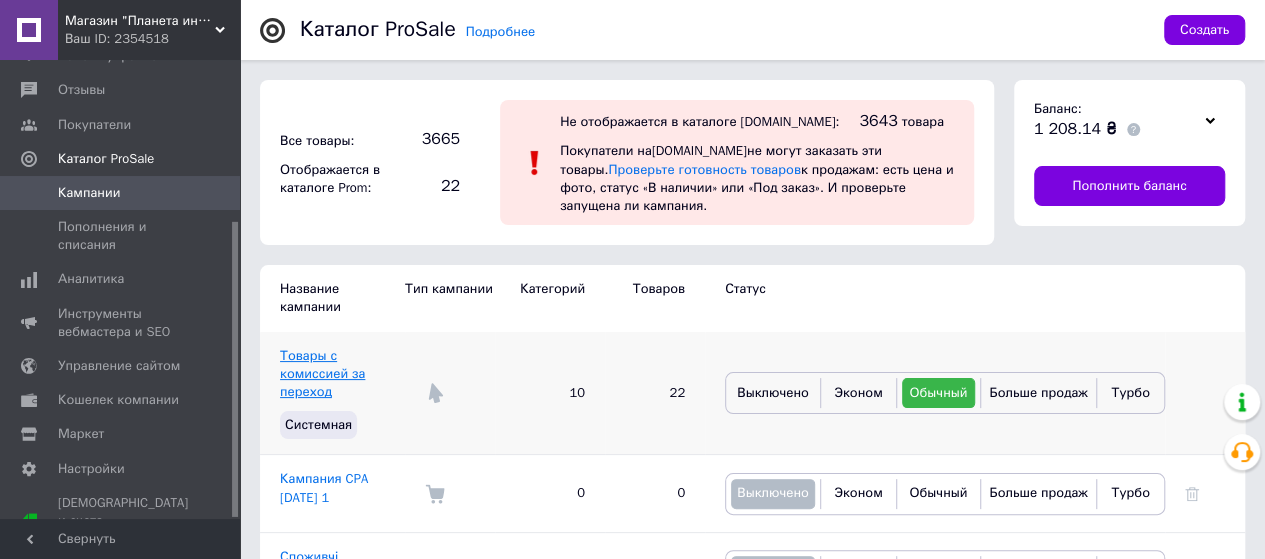 click on "Товары с комиссией за переход" at bounding box center (322, 373) 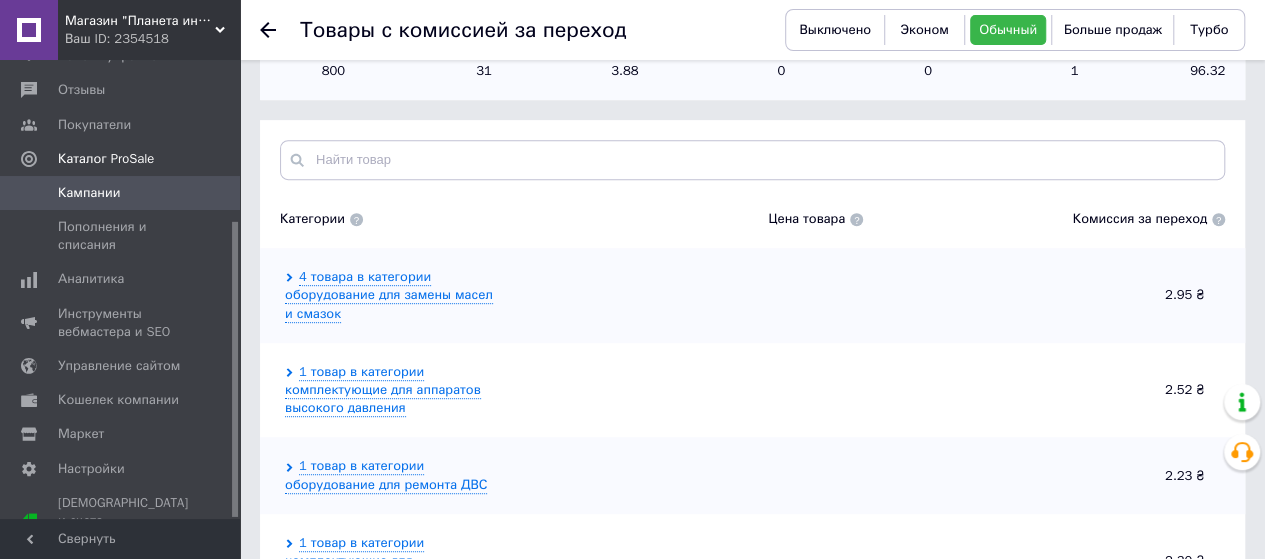 scroll, scrollTop: 346, scrollLeft: 0, axis: vertical 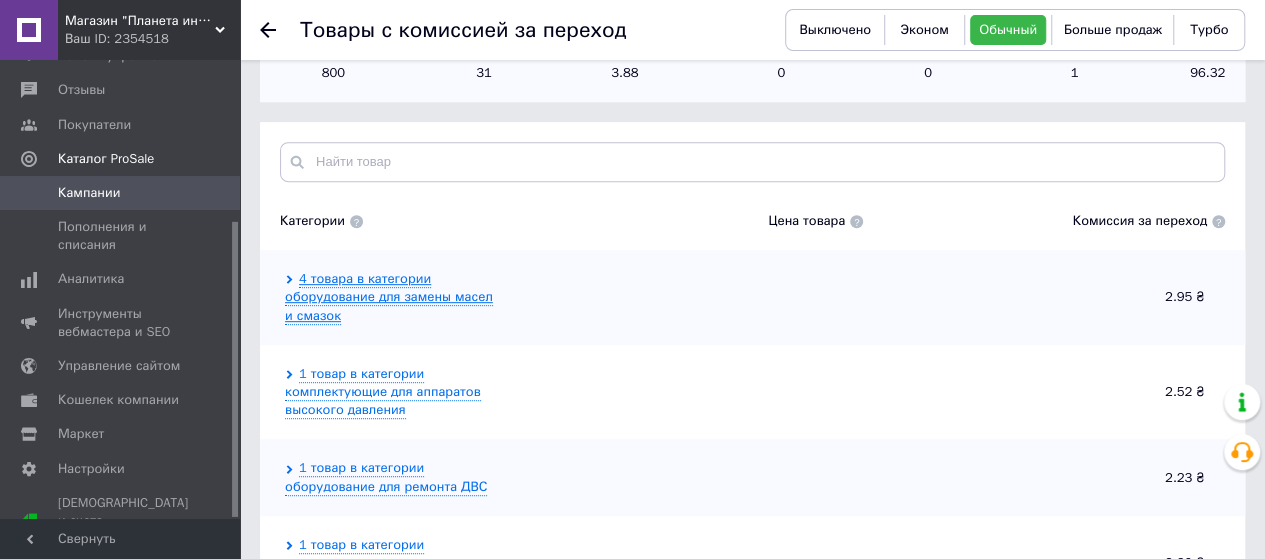 click on "4 товара в категории оборудование для замены масел и смазок" at bounding box center (389, 297) 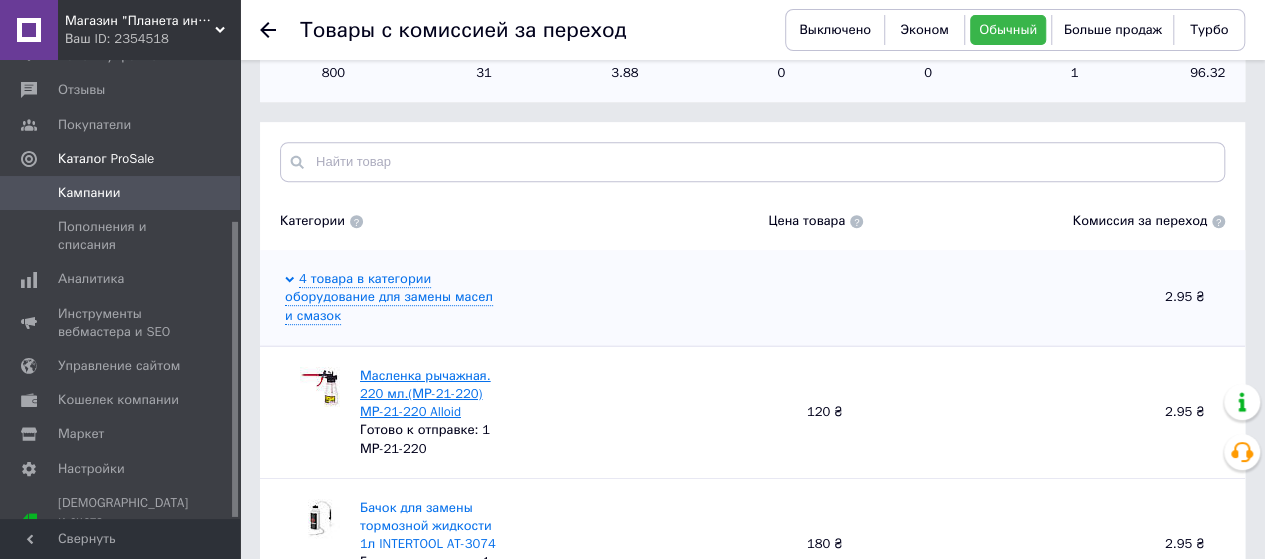 click on "Масленка рычажная. 220 мл.(МР-21-220) МР-21-220 Alloid" at bounding box center (425, 393) 